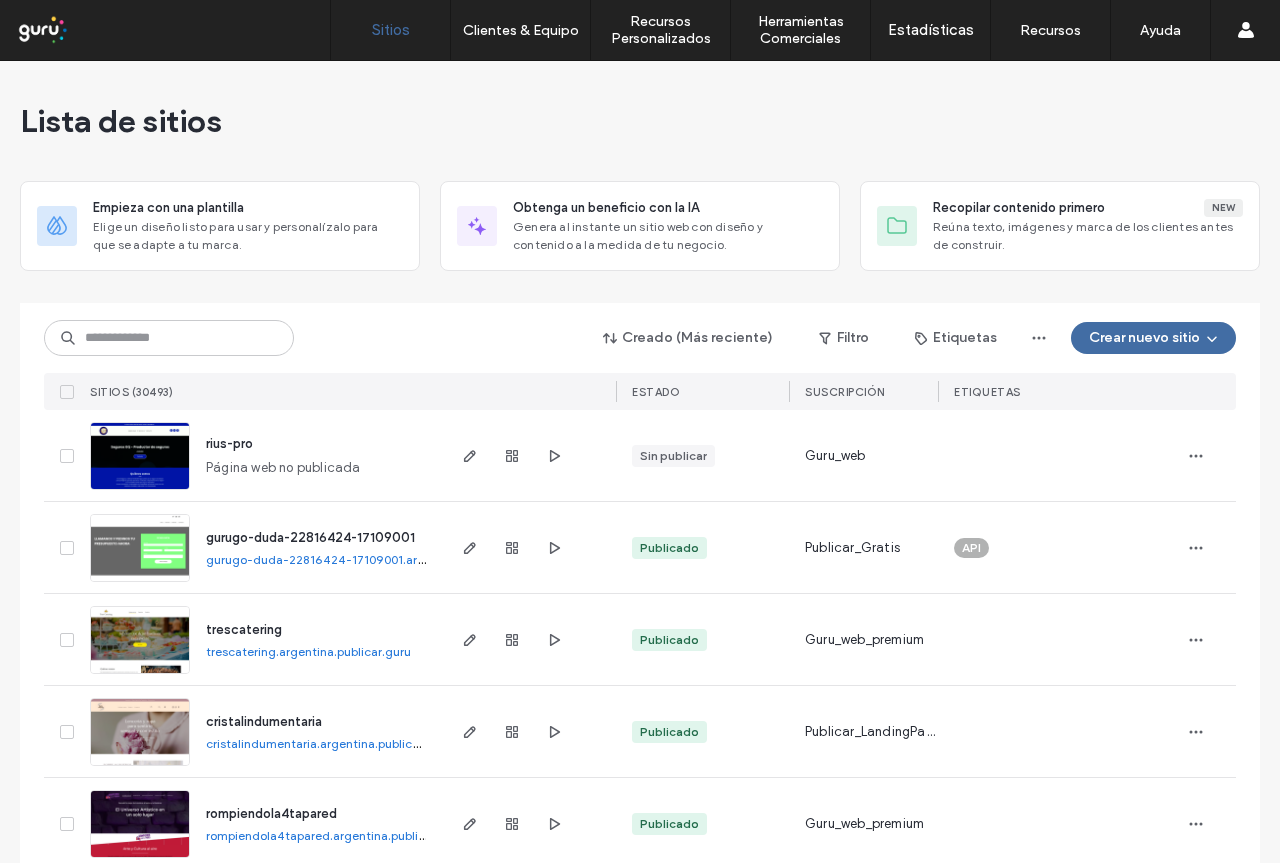 scroll, scrollTop: 0, scrollLeft: 0, axis: both 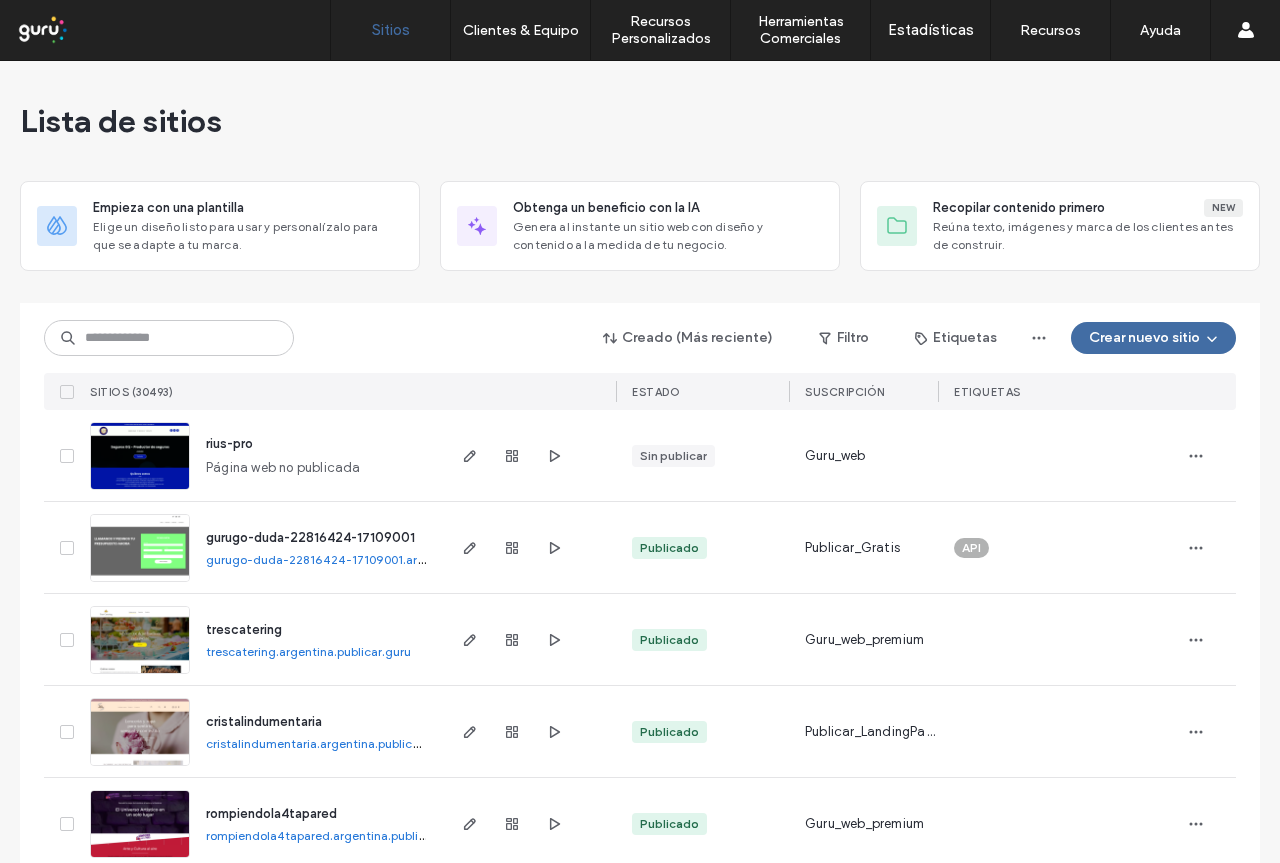 click on "Lista de sitios" at bounding box center [640, 121] 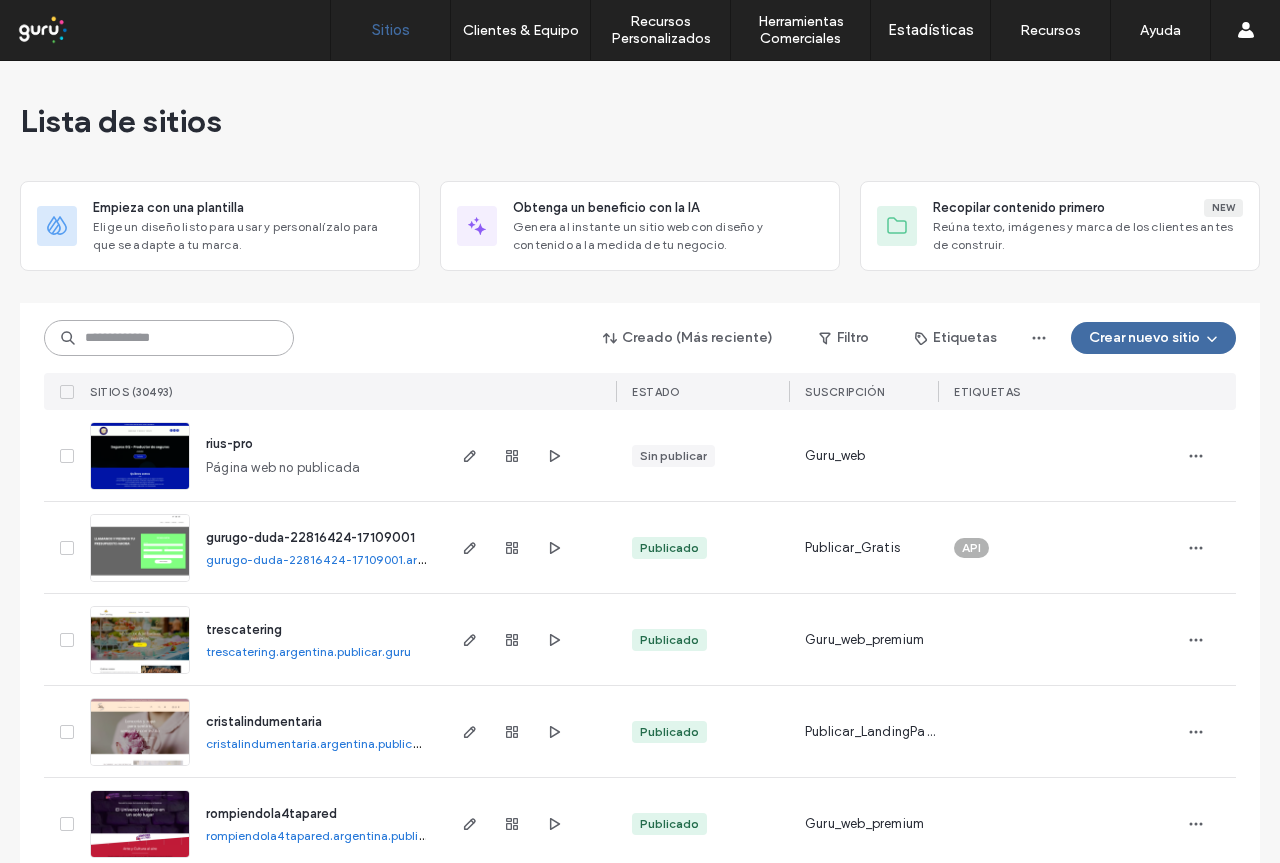 click at bounding box center (169, 338) 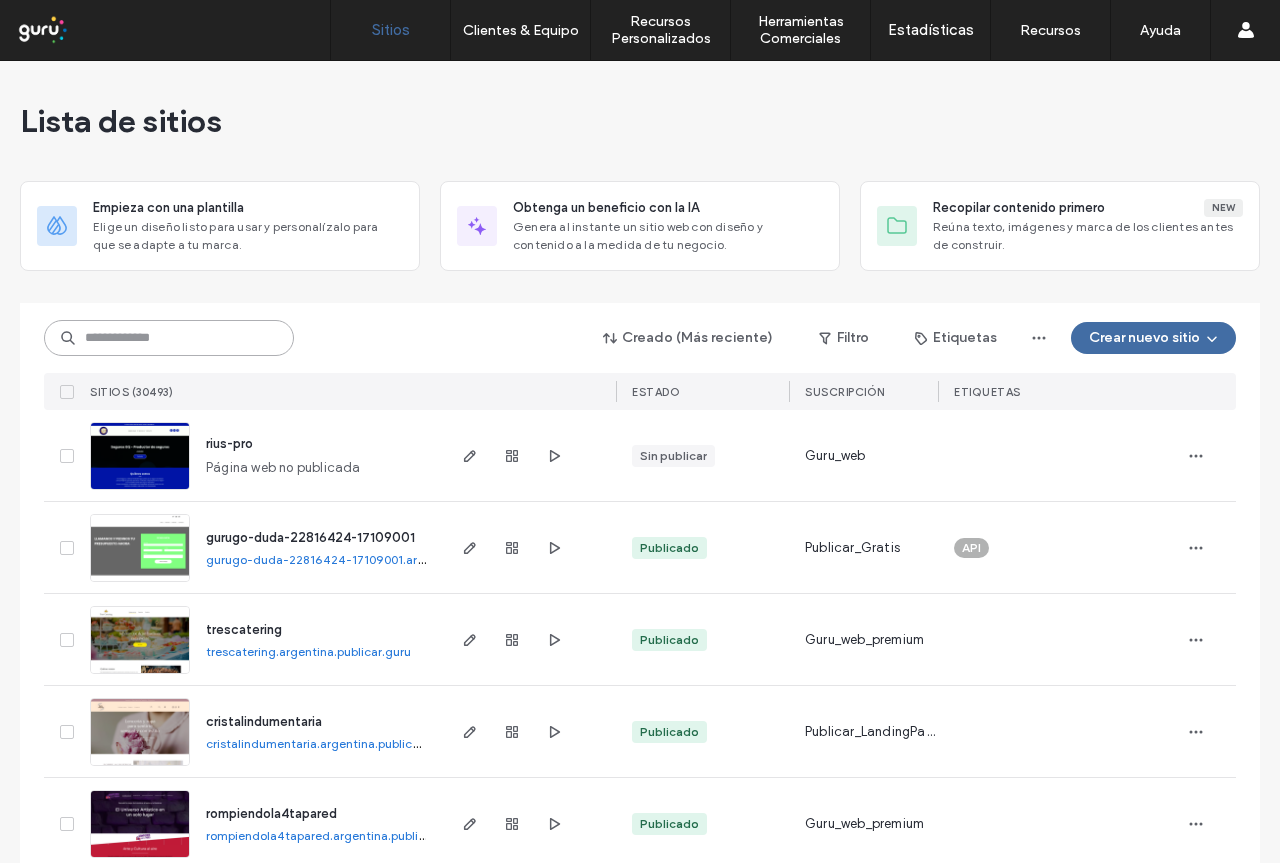 paste on "**********" 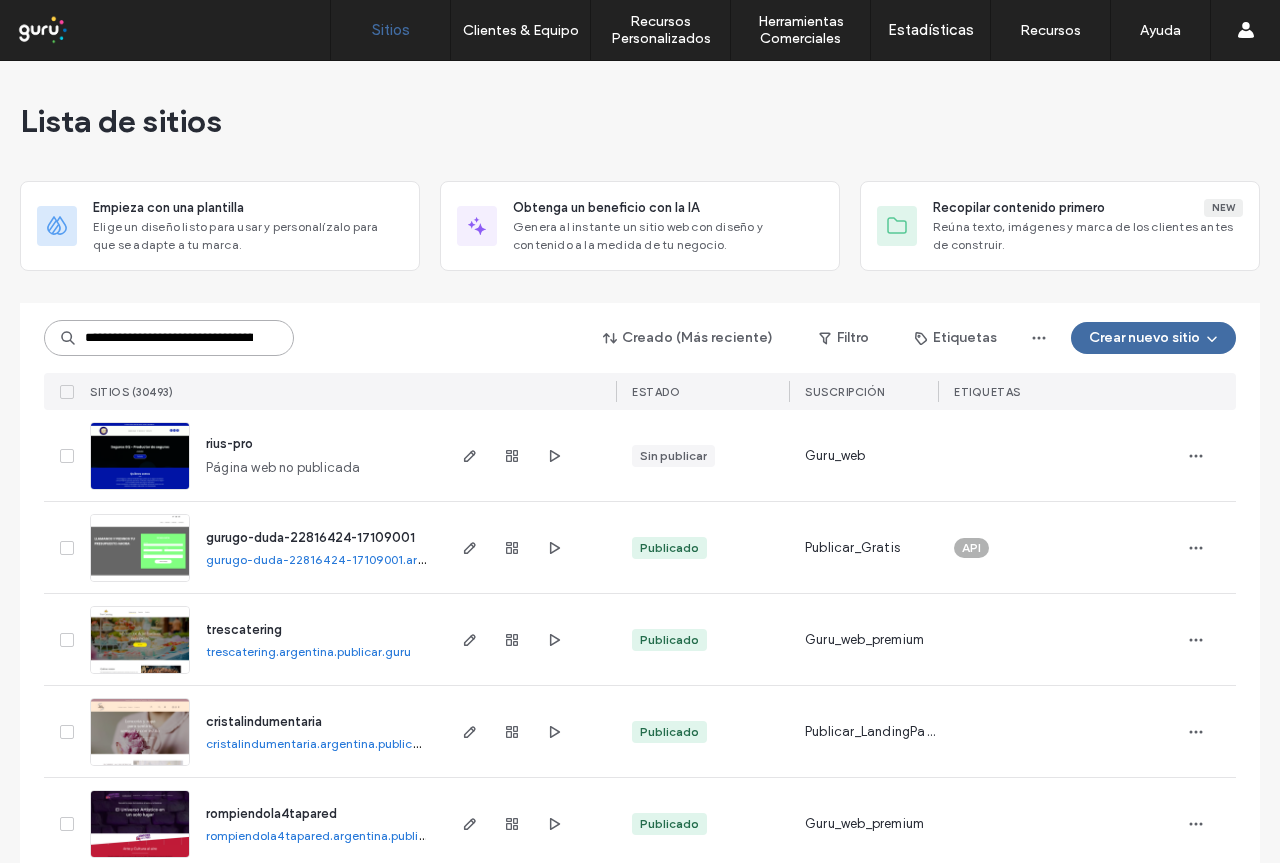 scroll, scrollTop: 0, scrollLeft: 123, axis: horizontal 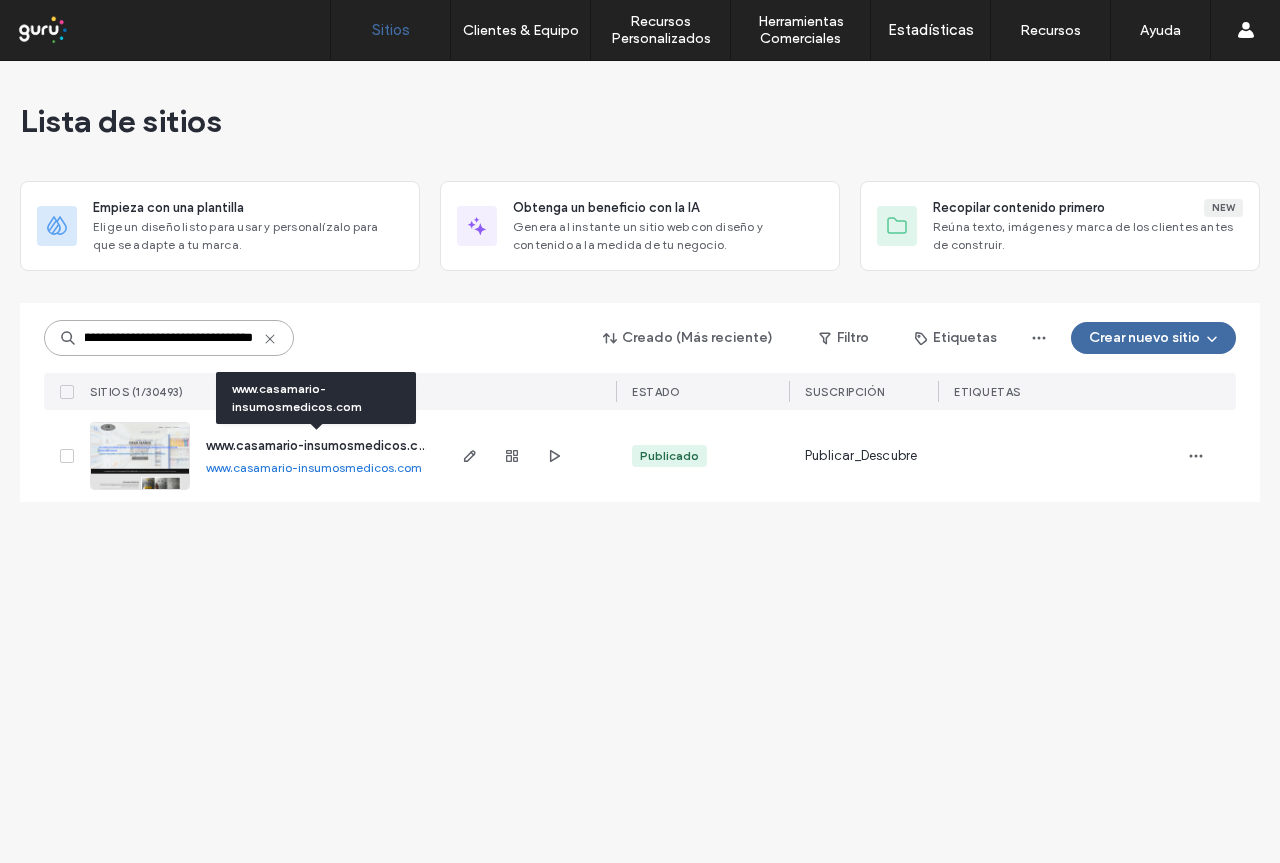type on "**********" 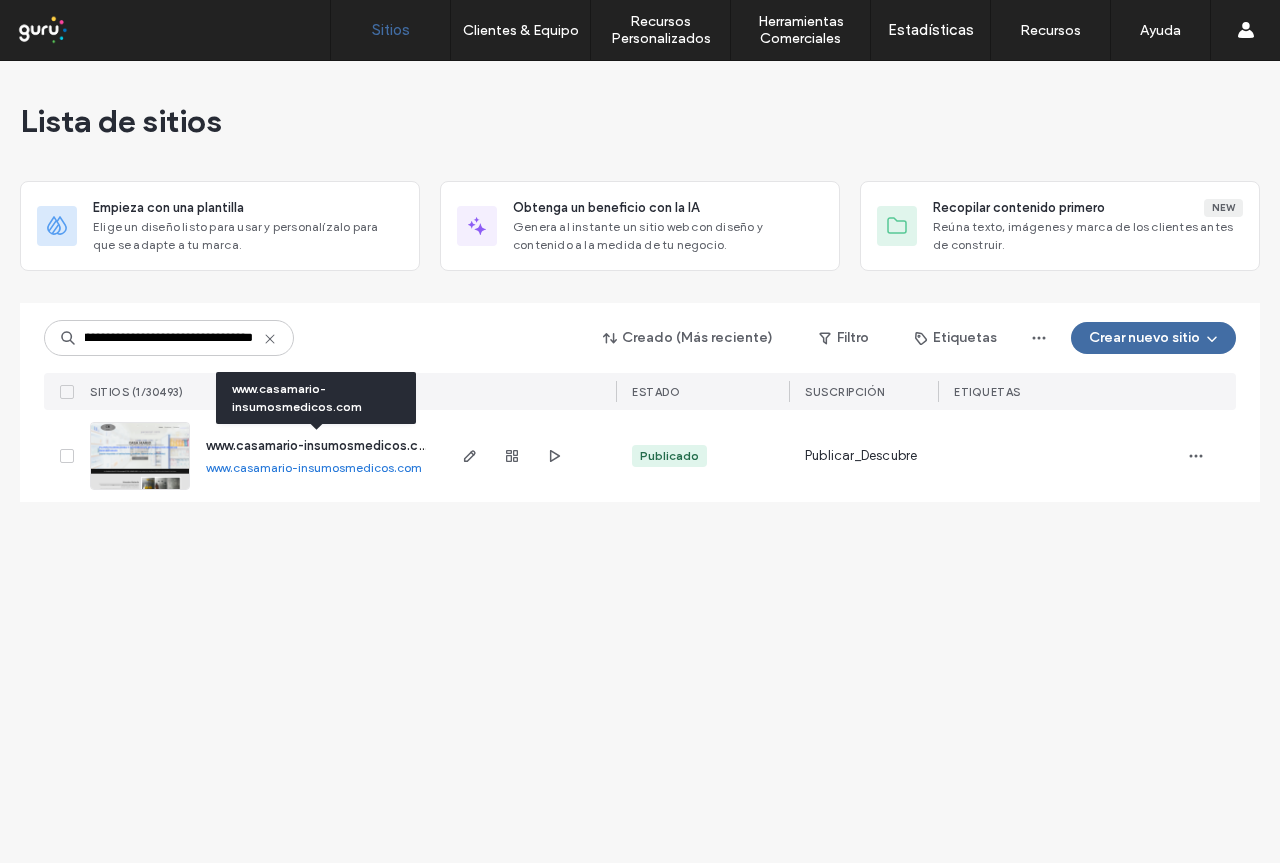 scroll, scrollTop: 0, scrollLeft: 0, axis: both 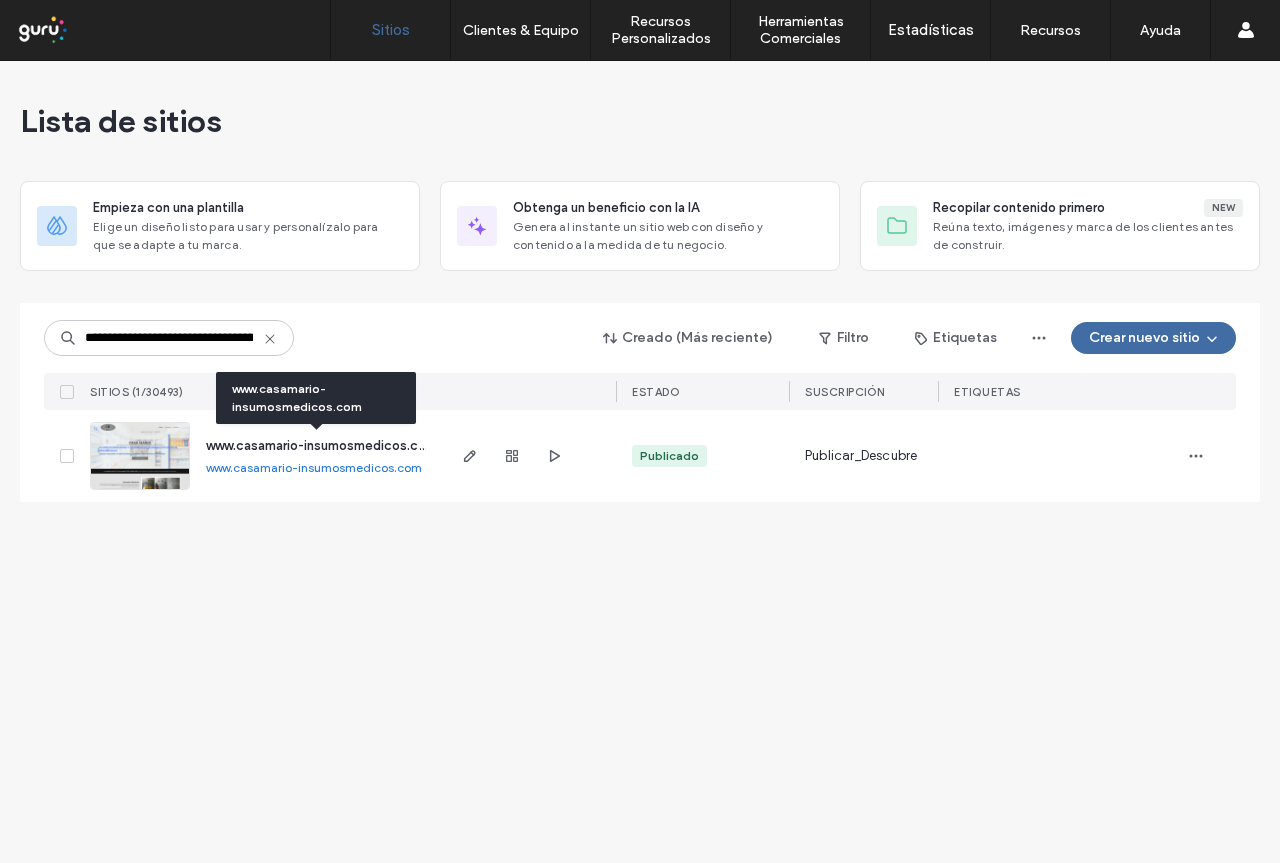click on "www.casamario-insumosmedicos.com" at bounding box center (321, 445) 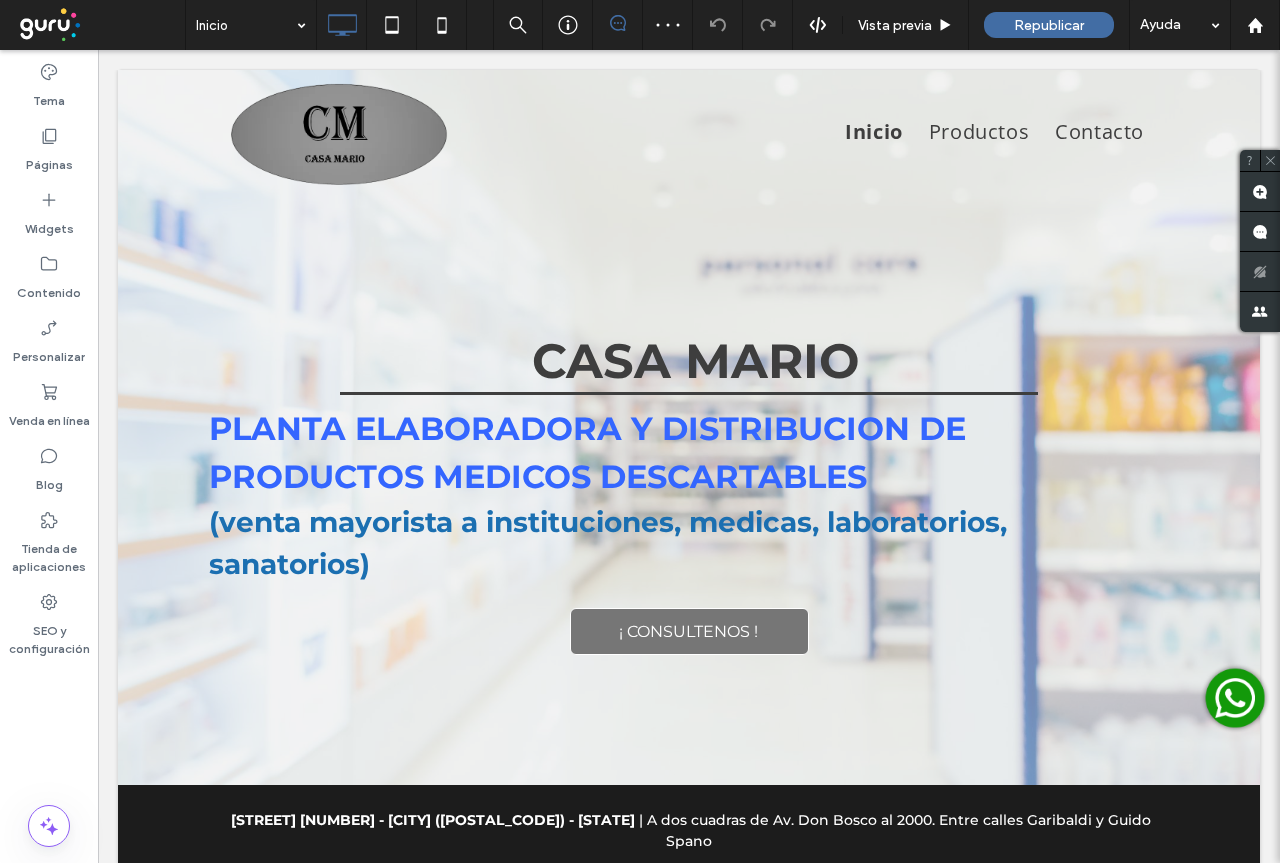 scroll, scrollTop: 0, scrollLeft: 0, axis: both 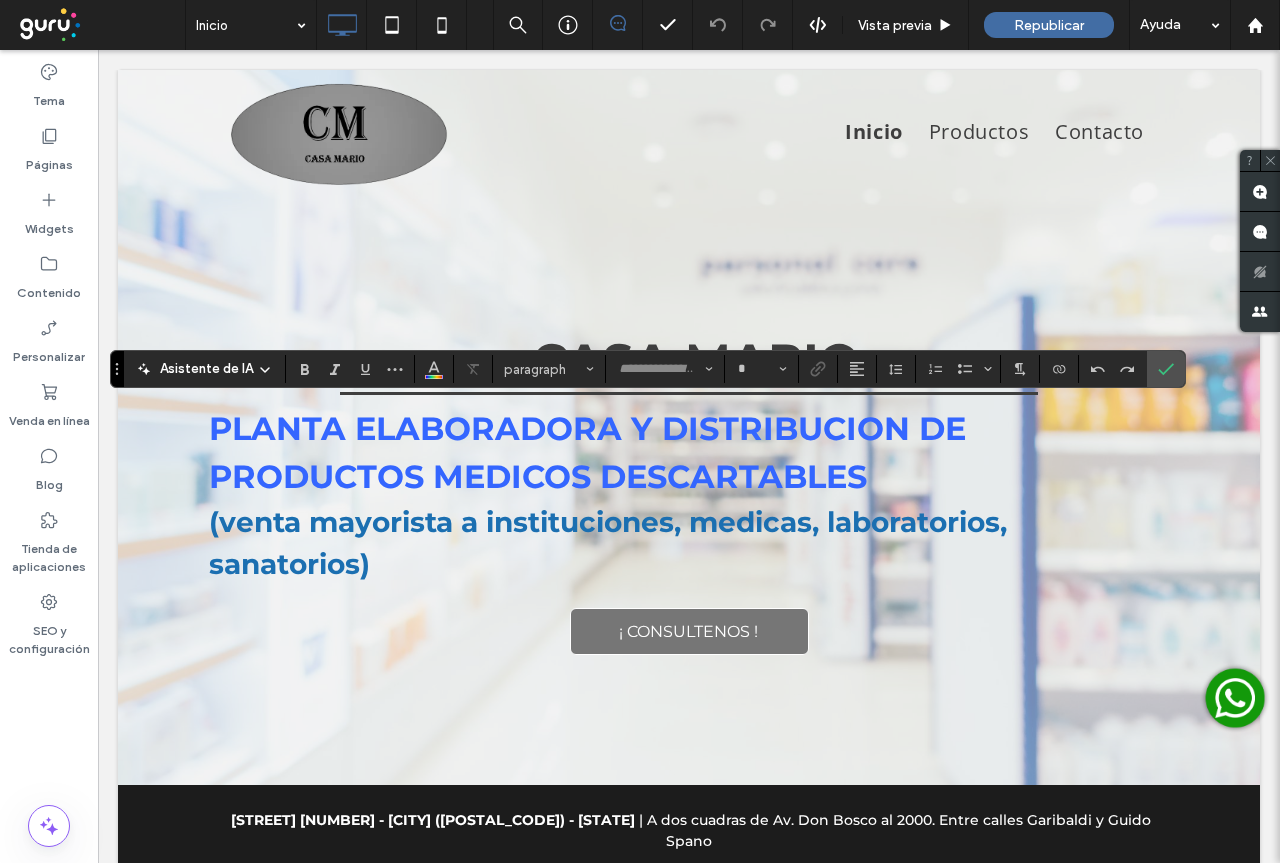 type on "**********" 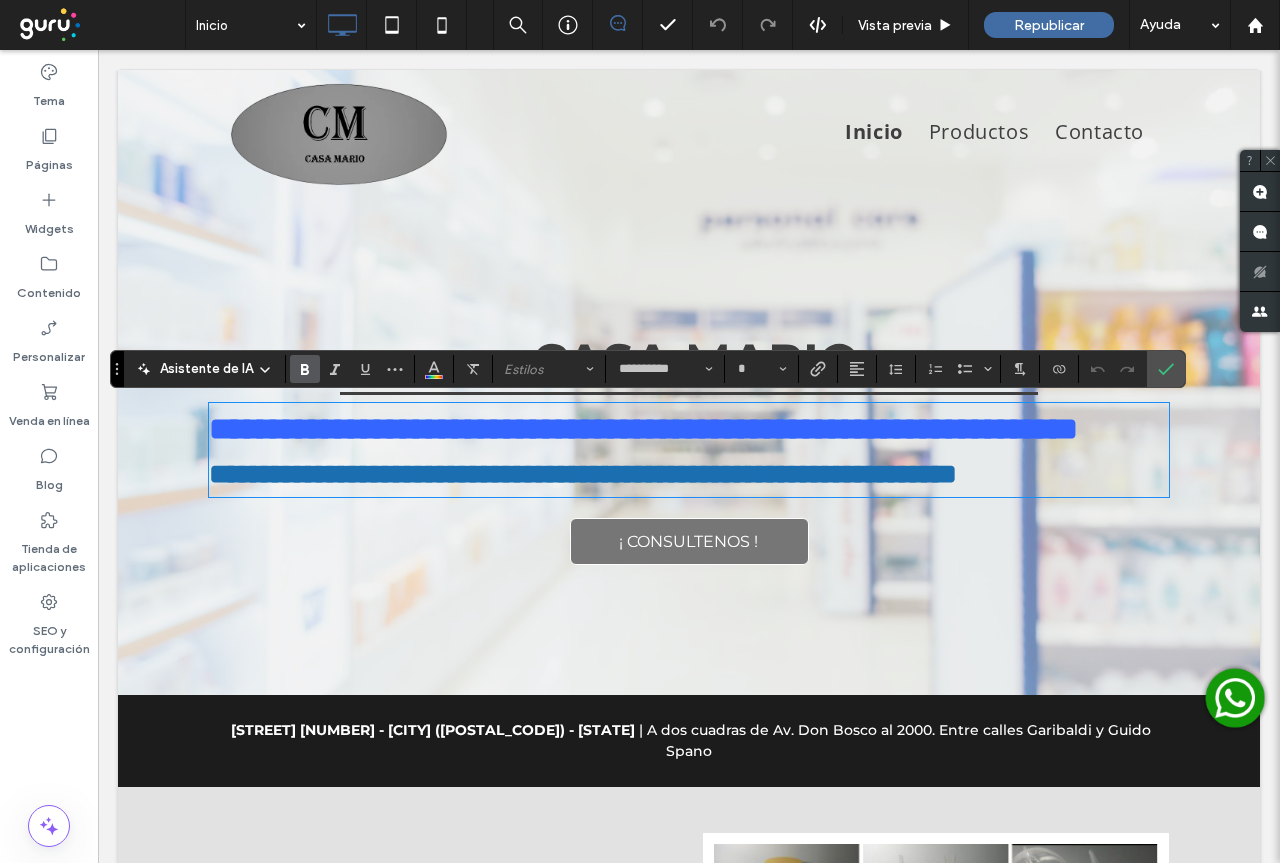 click on "**********" at bounding box center [583, 474] 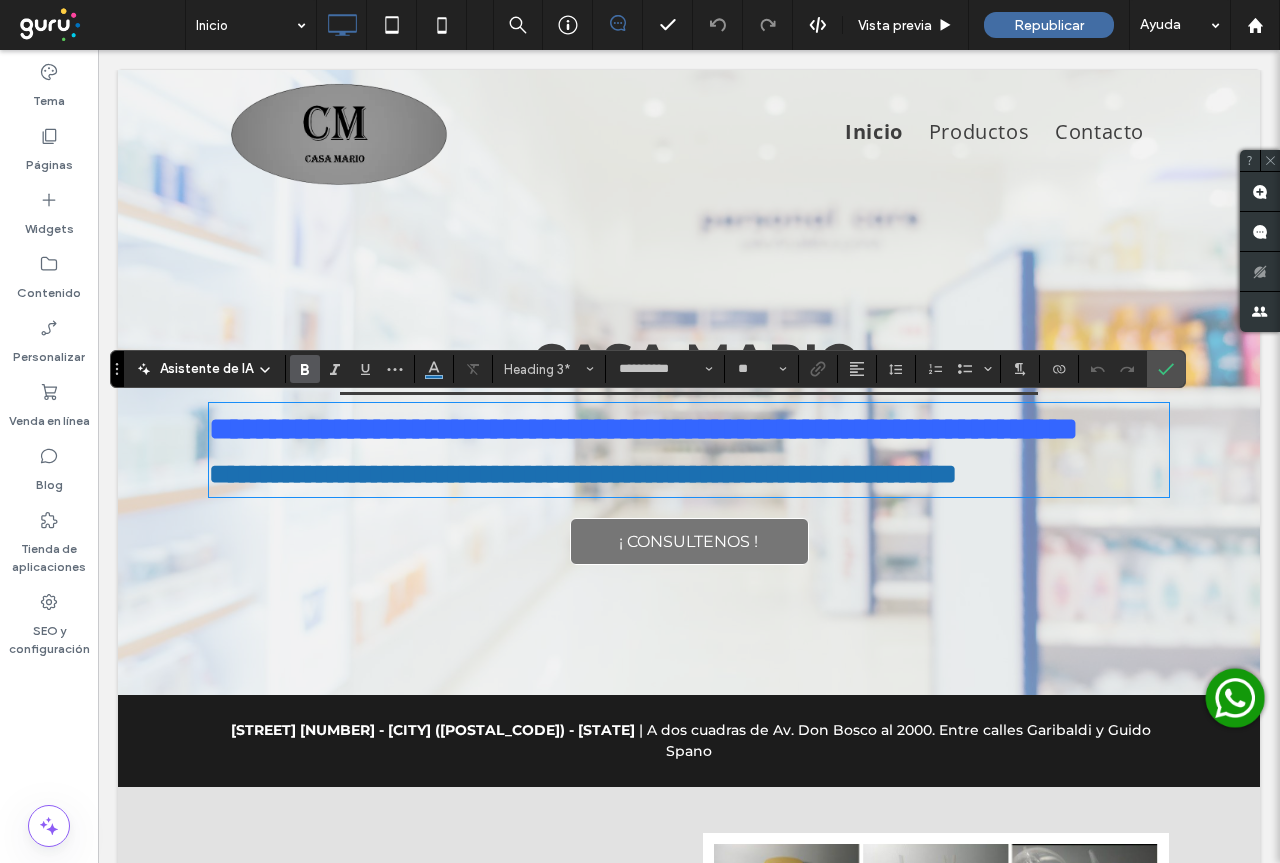 type 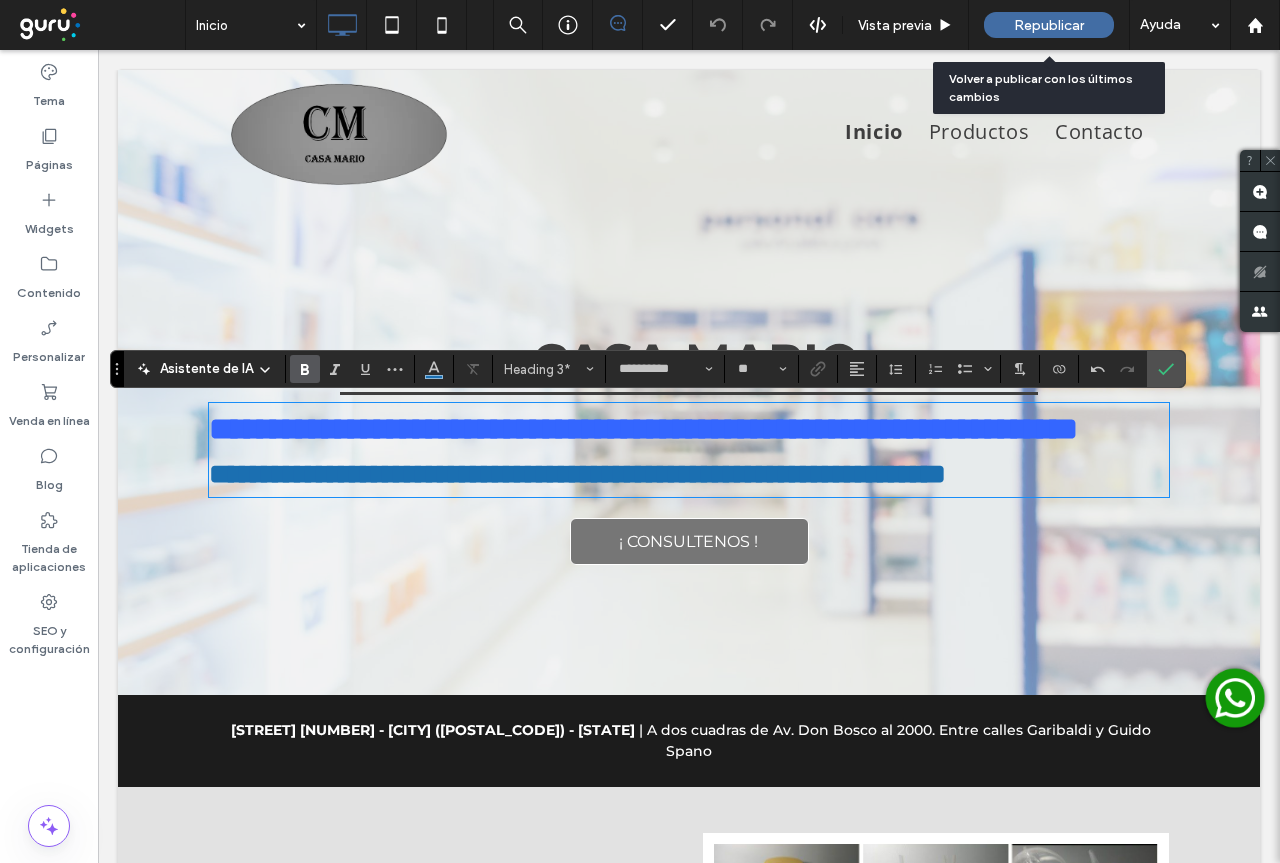 click on "Republicar" at bounding box center (1049, 25) 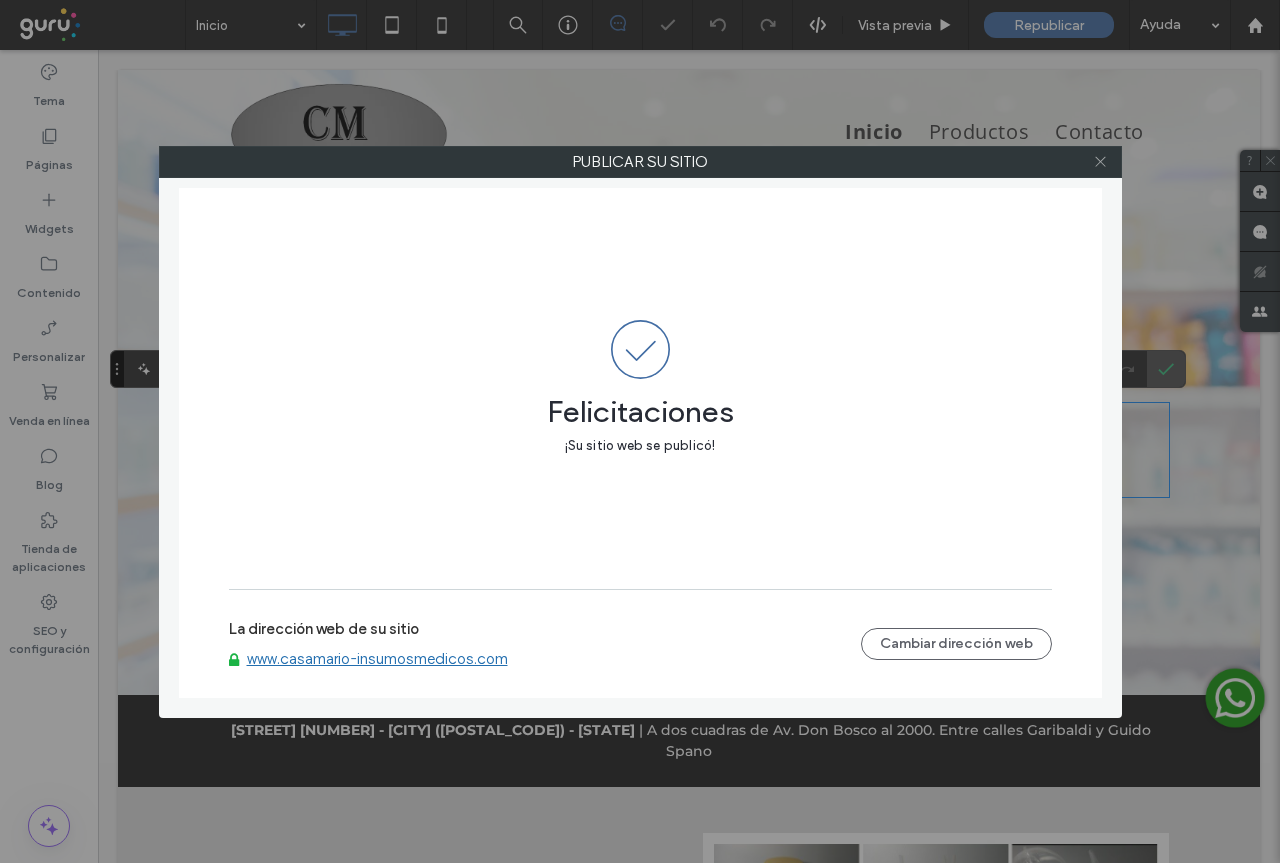 click 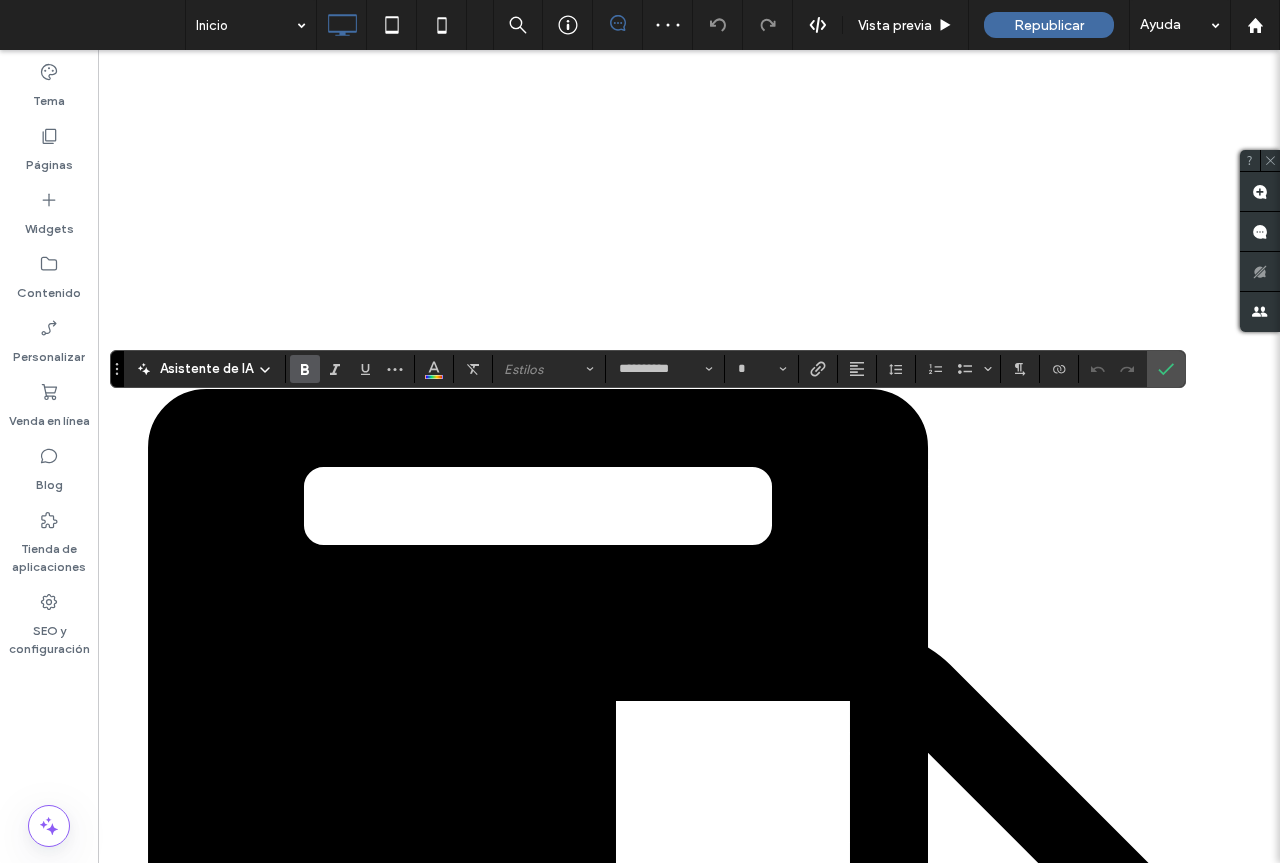 scroll, scrollTop: 0, scrollLeft: 0, axis: both 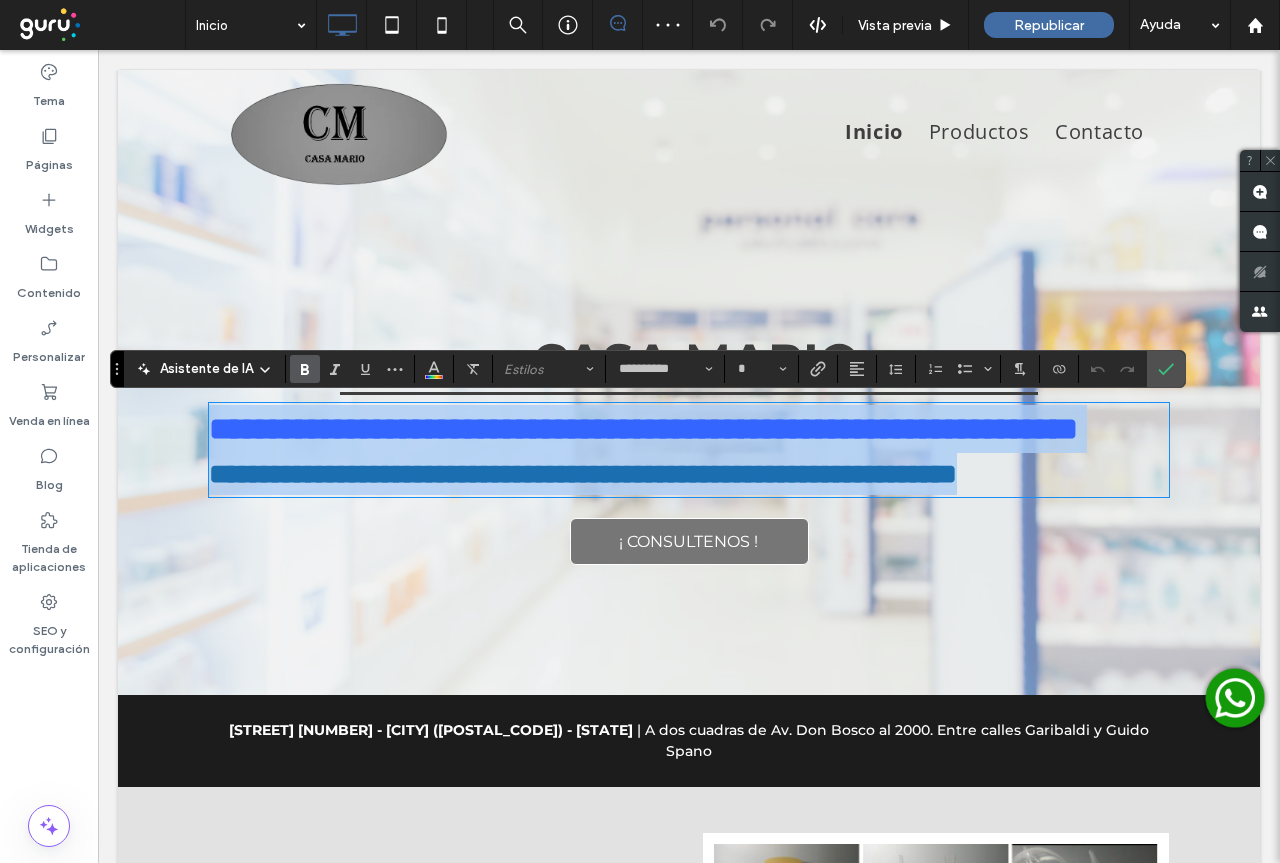 click on "**********" at bounding box center (583, 474) 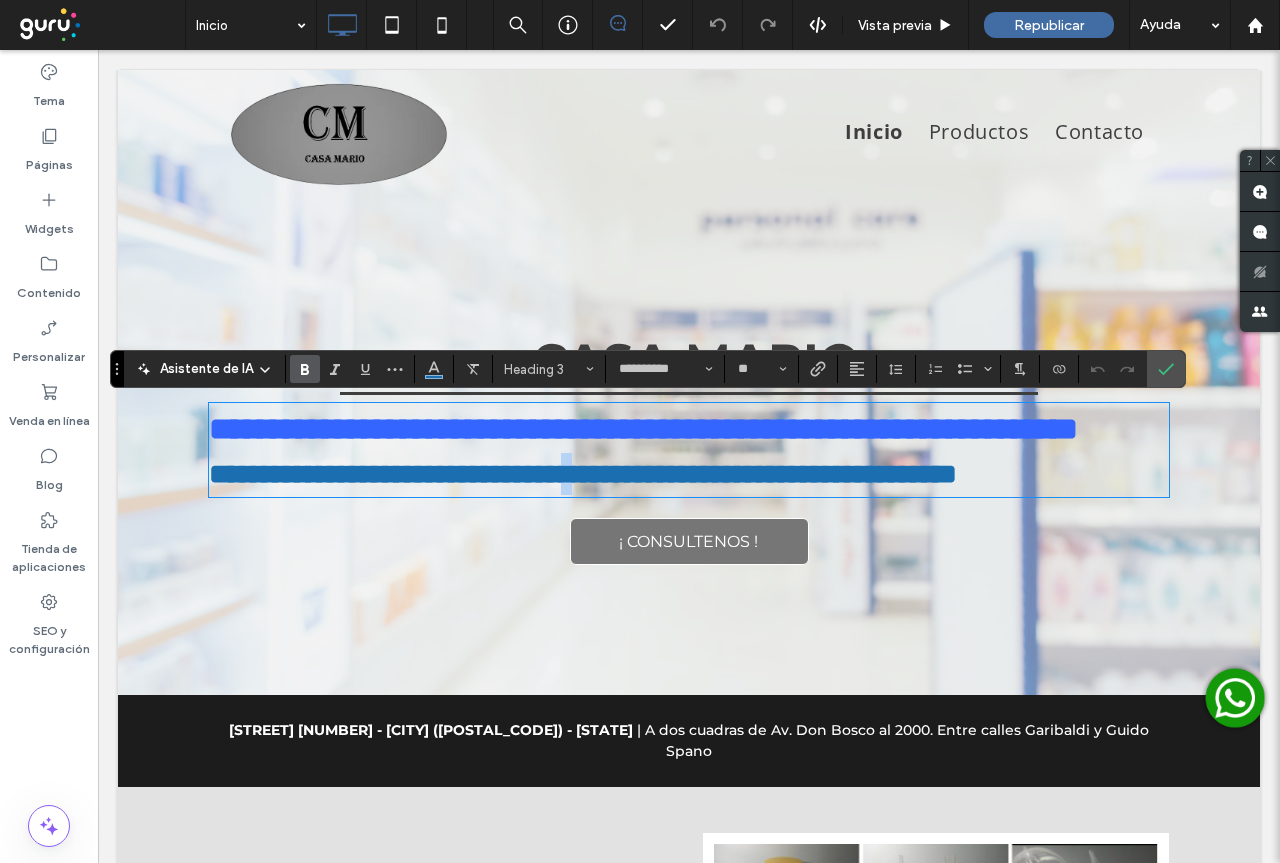click on "**********" at bounding box center [583, 474] 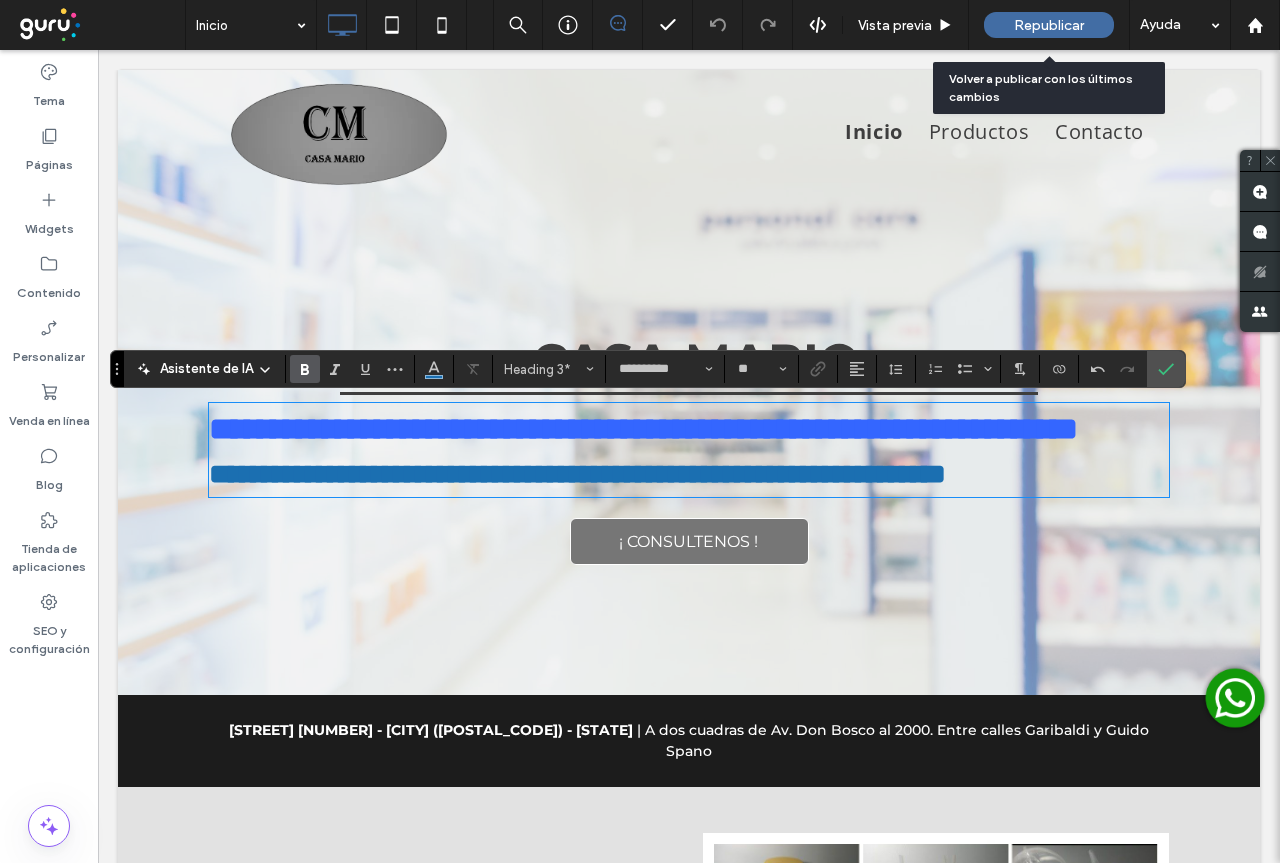 click on "Republicar" at bounding box center [1049, 25] 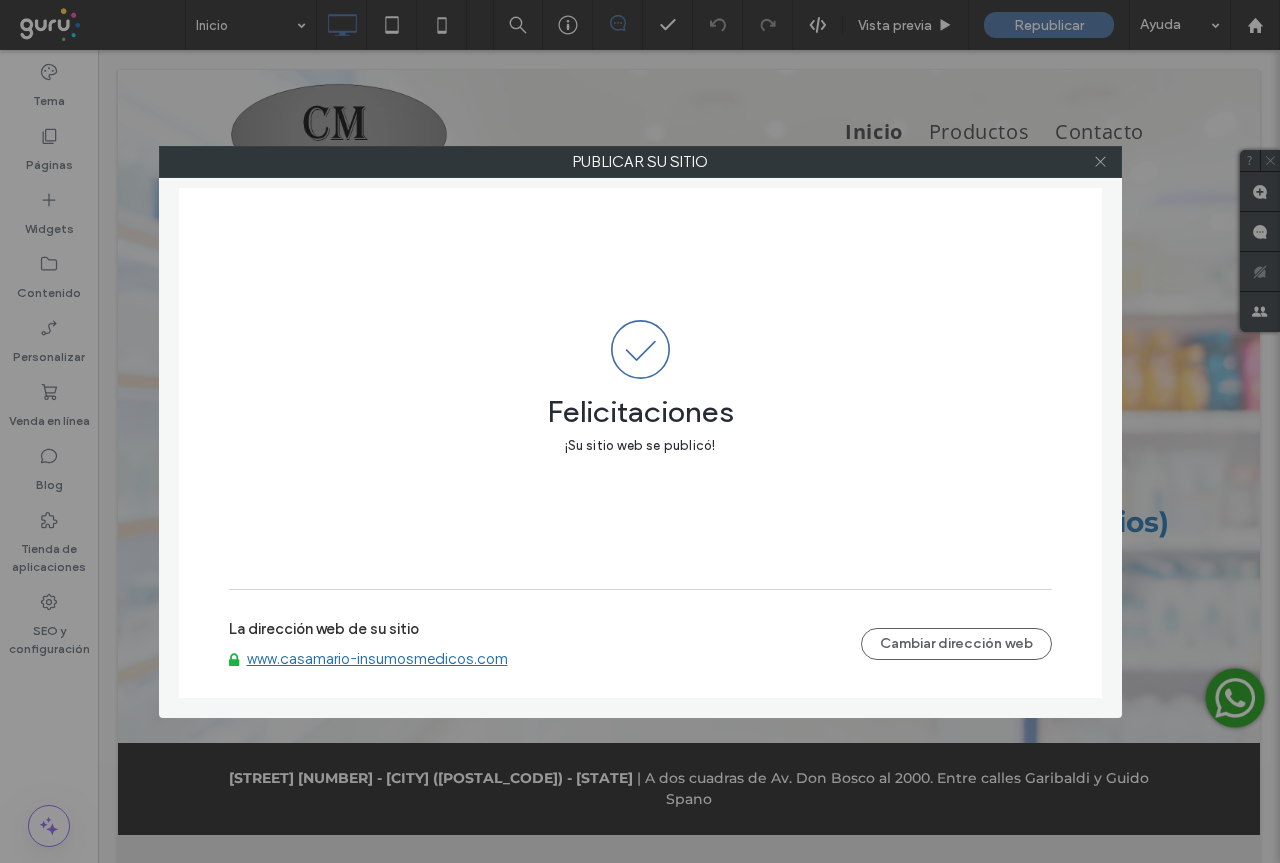 click 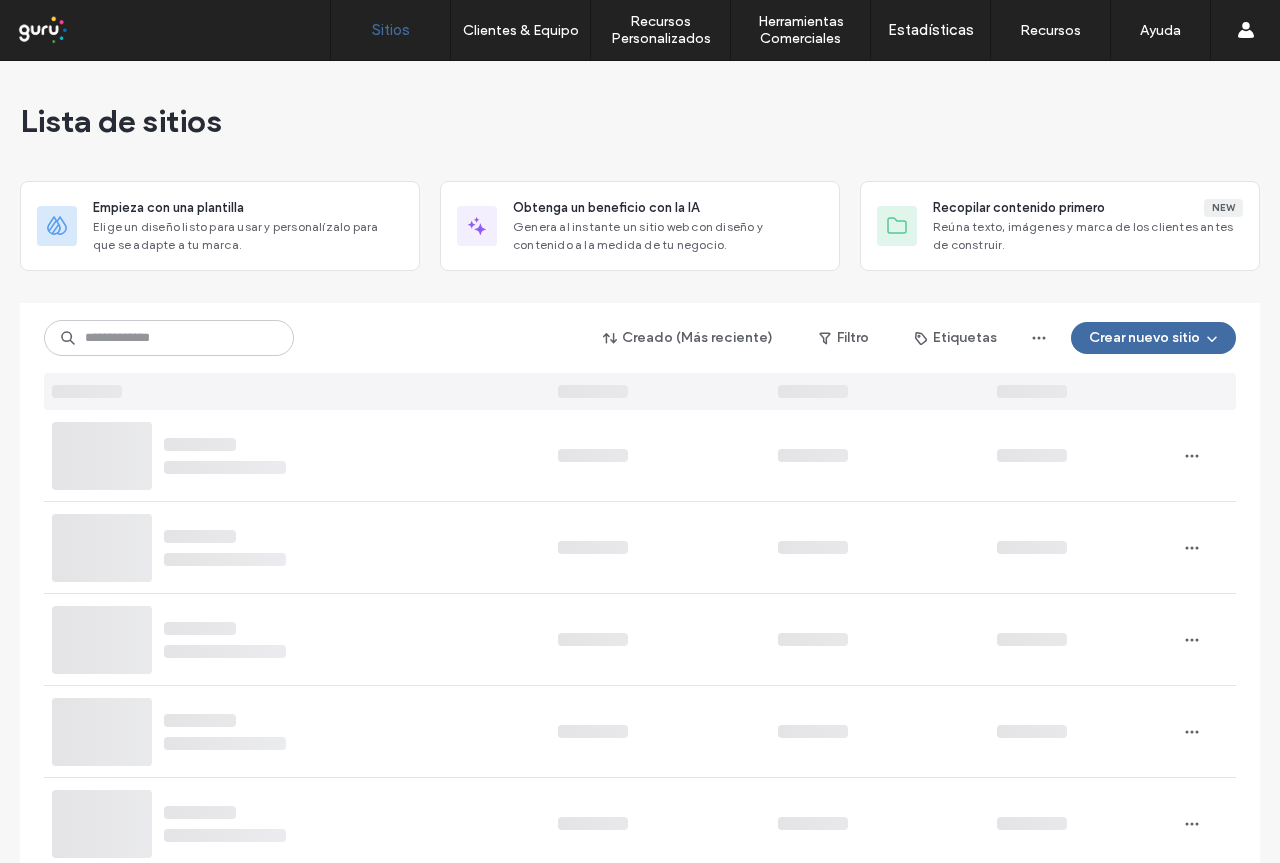 scroll, scrollTop: 0, scrollLeft: 0, axis: both 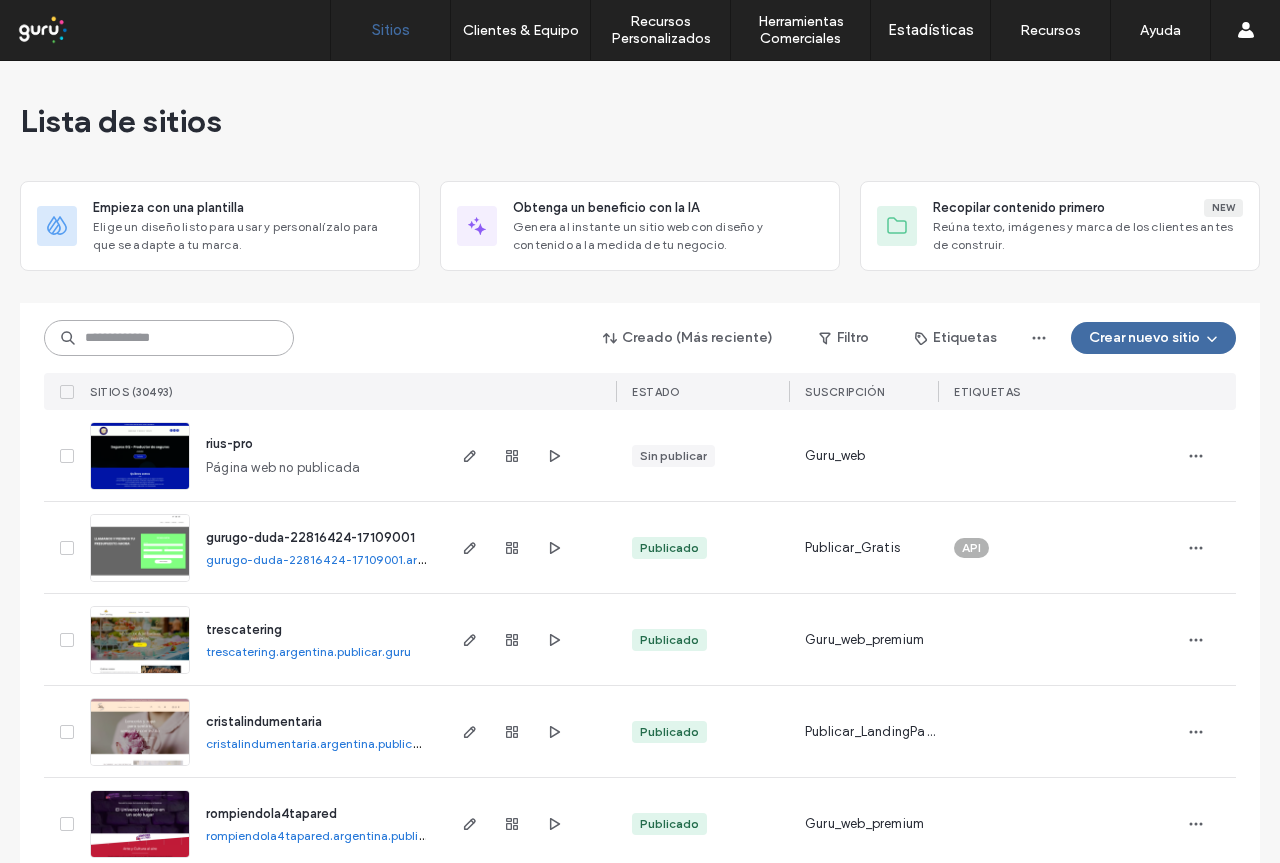paste on "**********" 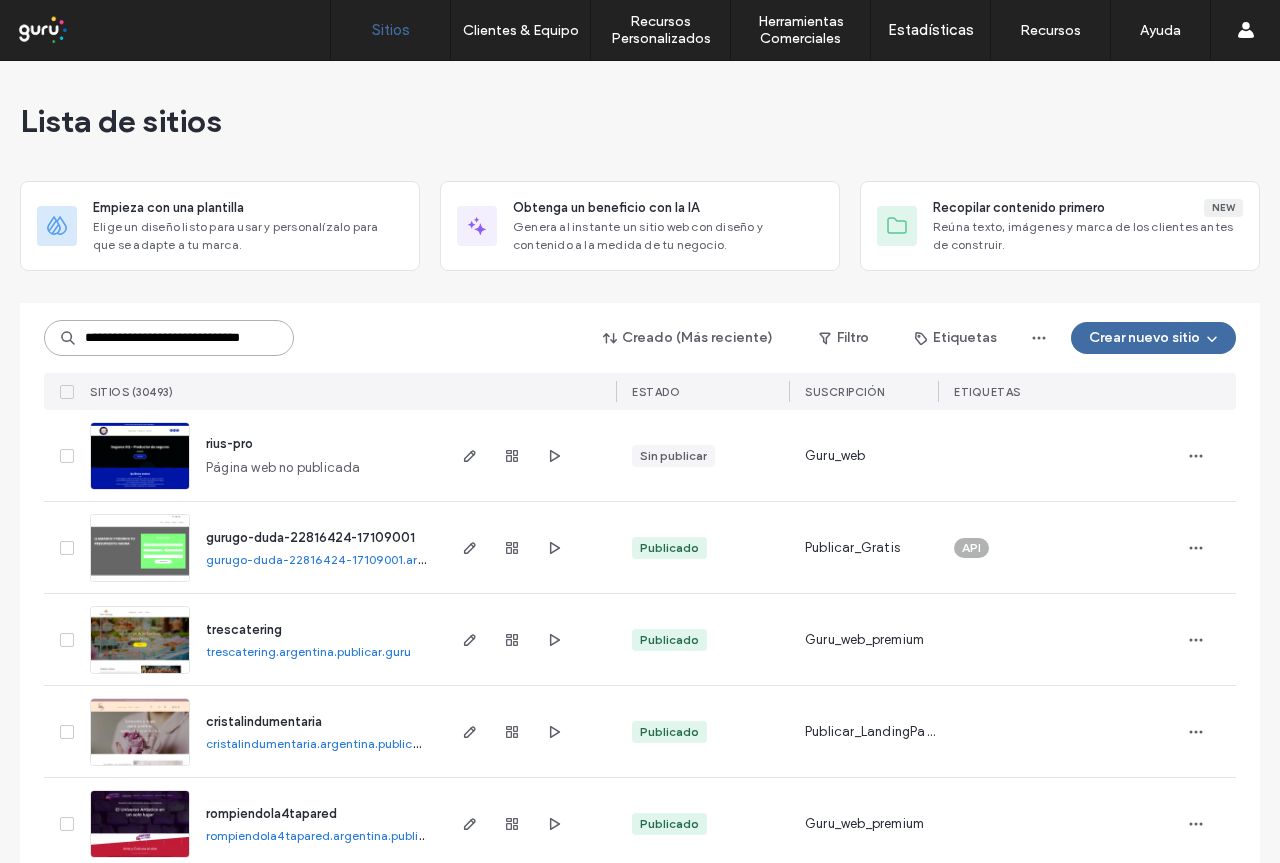 scroll, scrollTop: 0, scrollLeft: 42, axis: horizontal 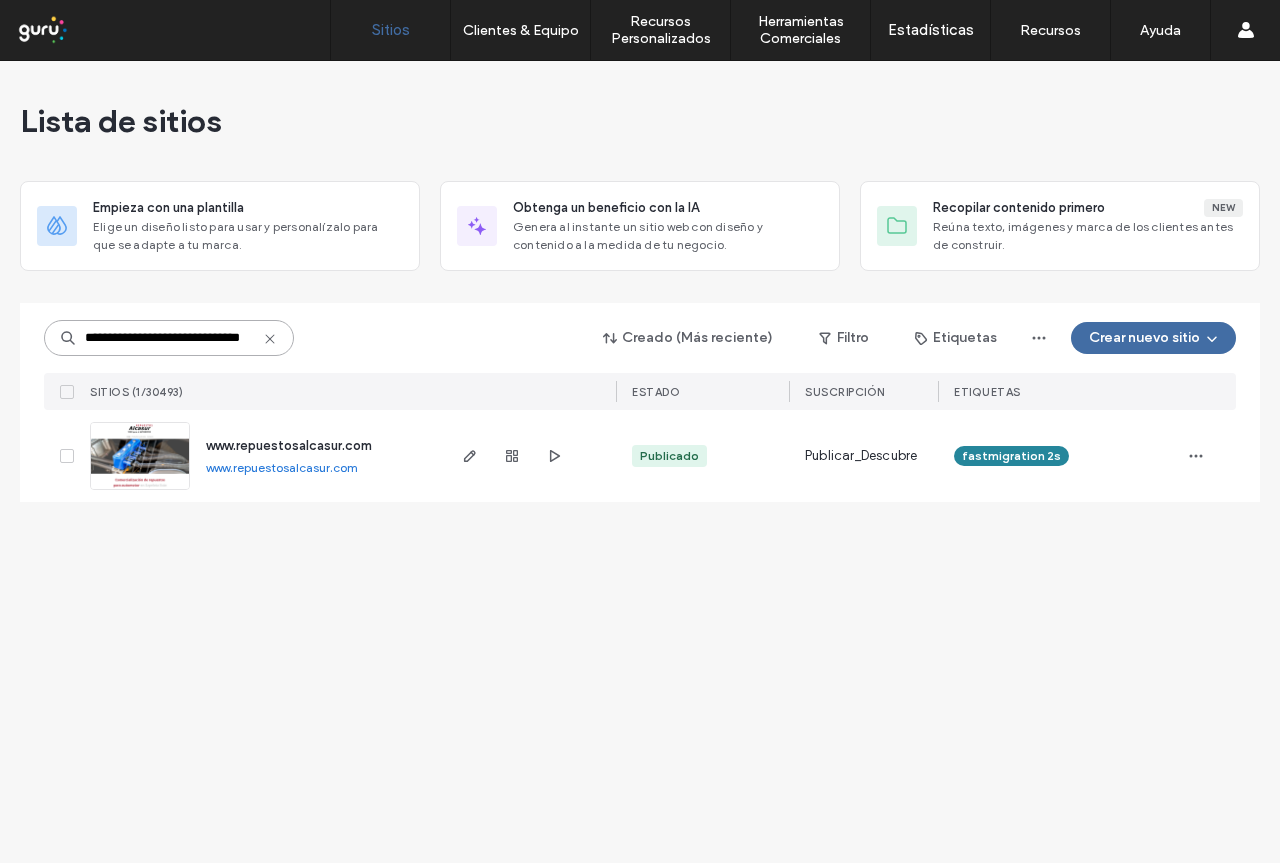 type on "**********" 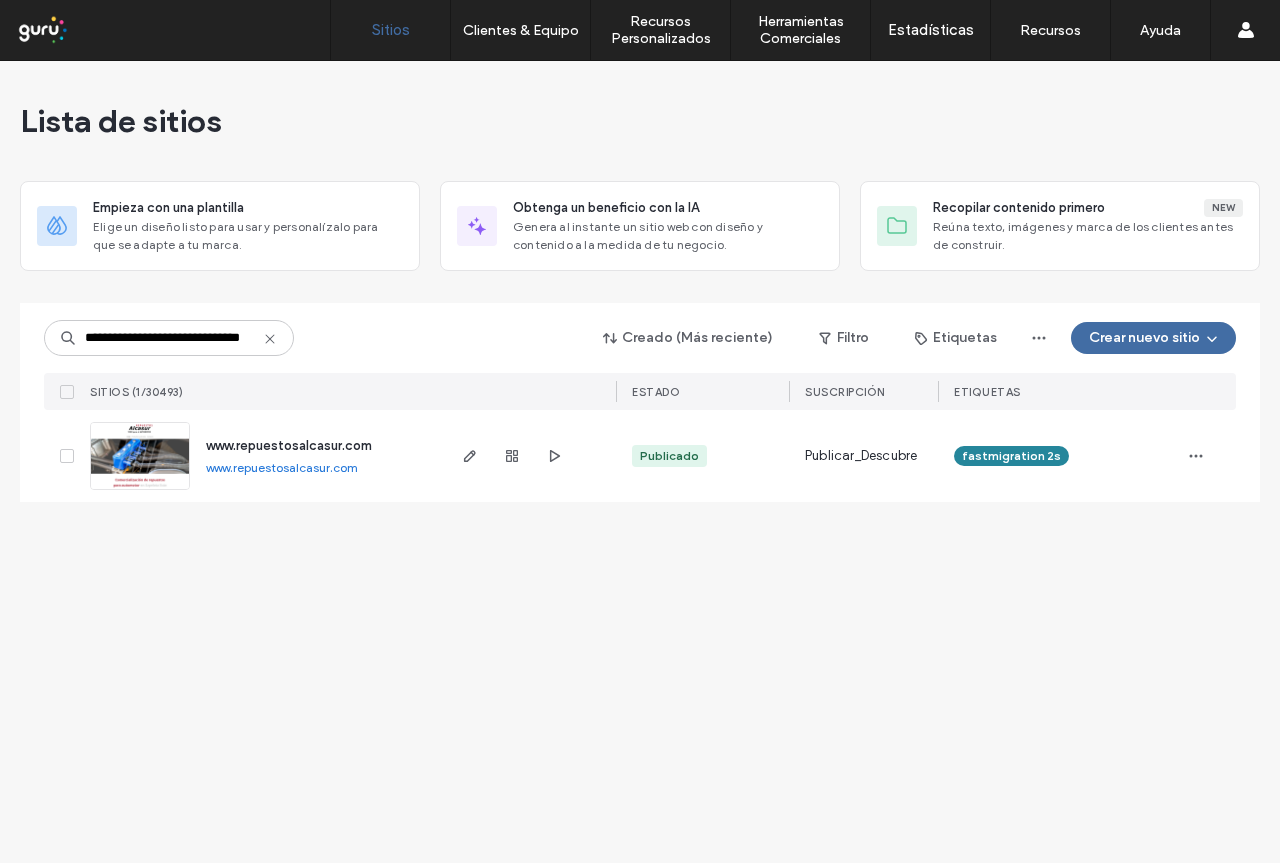 click on "www.repuestosalcasur.com" at bounding box center [289, 445] 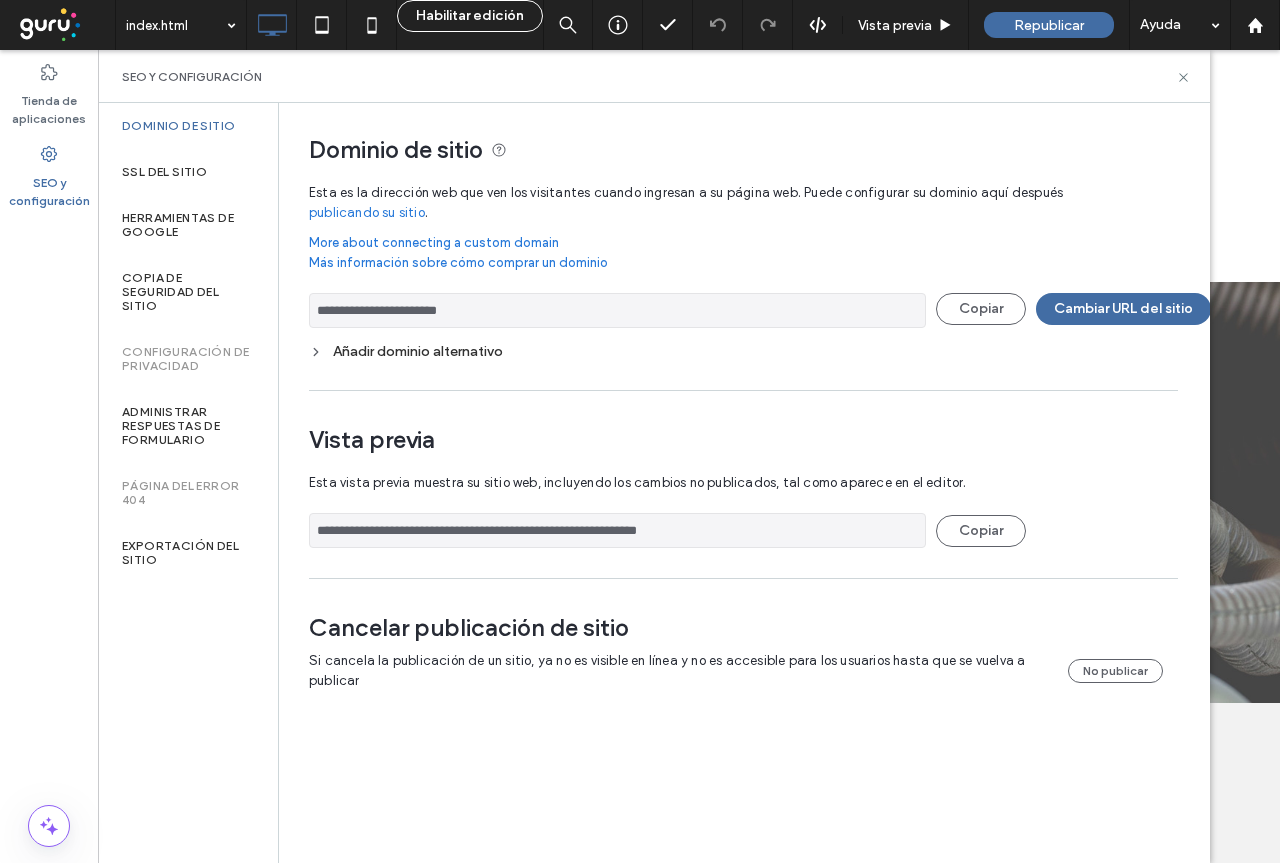 scroll, scrollTop: 0, scrollLeft: 0, axis: both 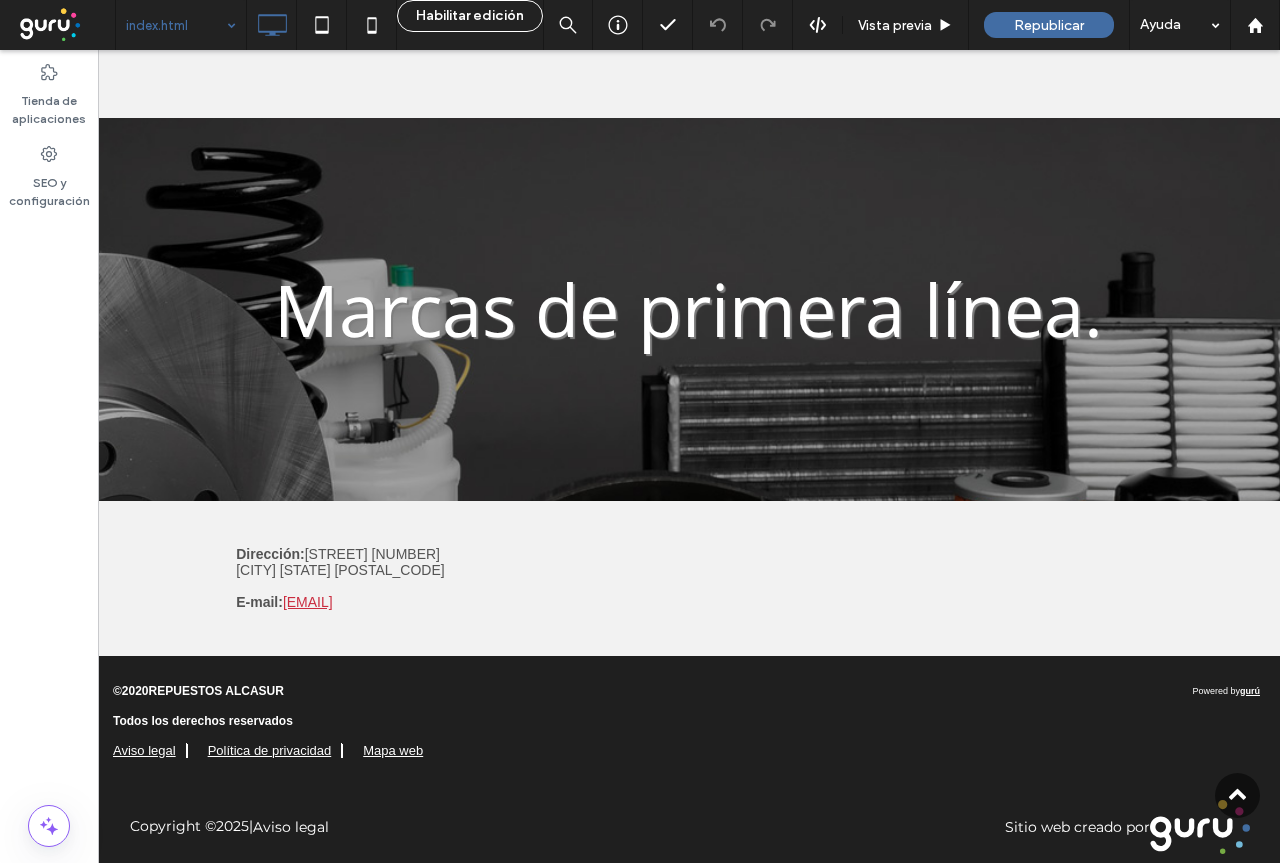 click on "Dirección:  av. Mitre 5021 Ezpeleta Este BUENOS AIRES 1882 E-mail:  repuestos_alcasur@yahoo.com.ar" at bounding box center [564, 578] 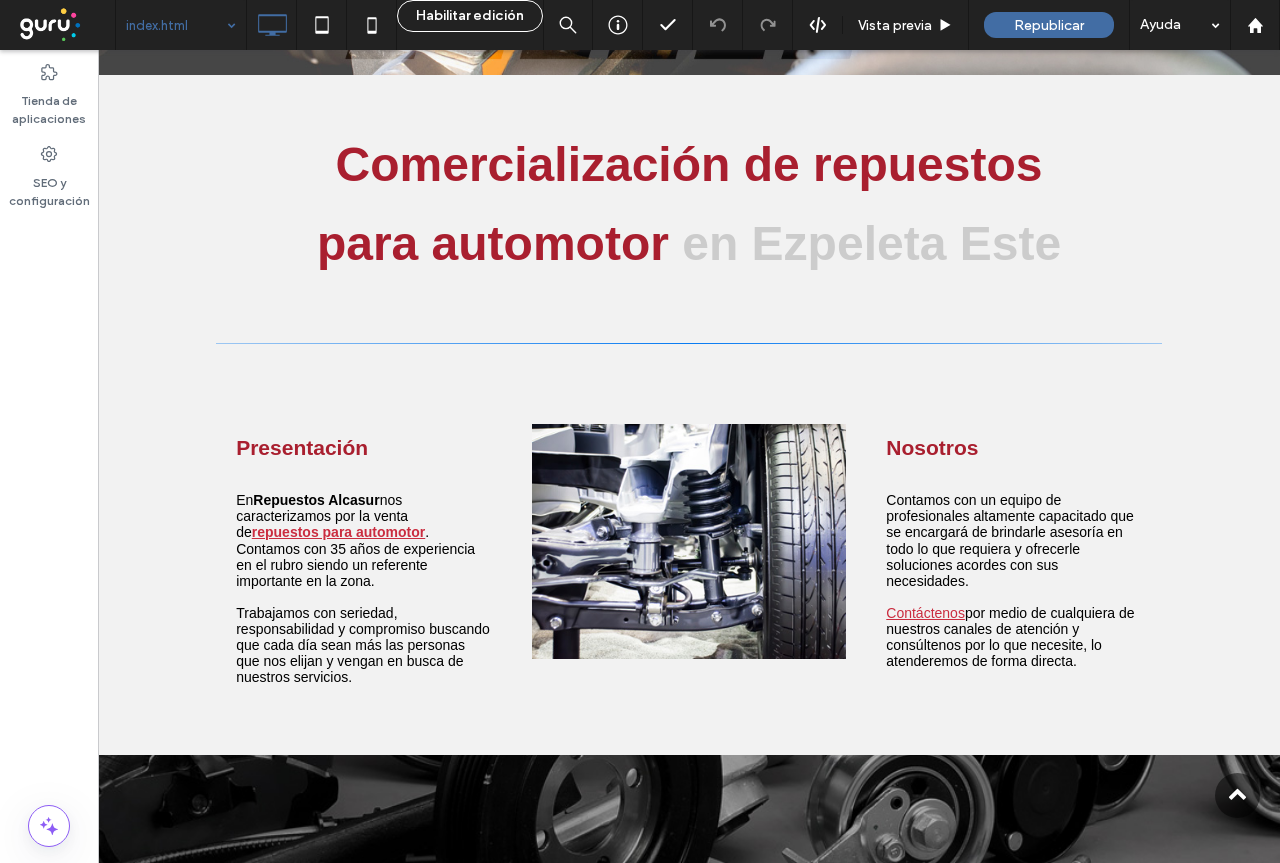 scroll, scrollTop: 565, scrollLeft: 0, axis: vertical 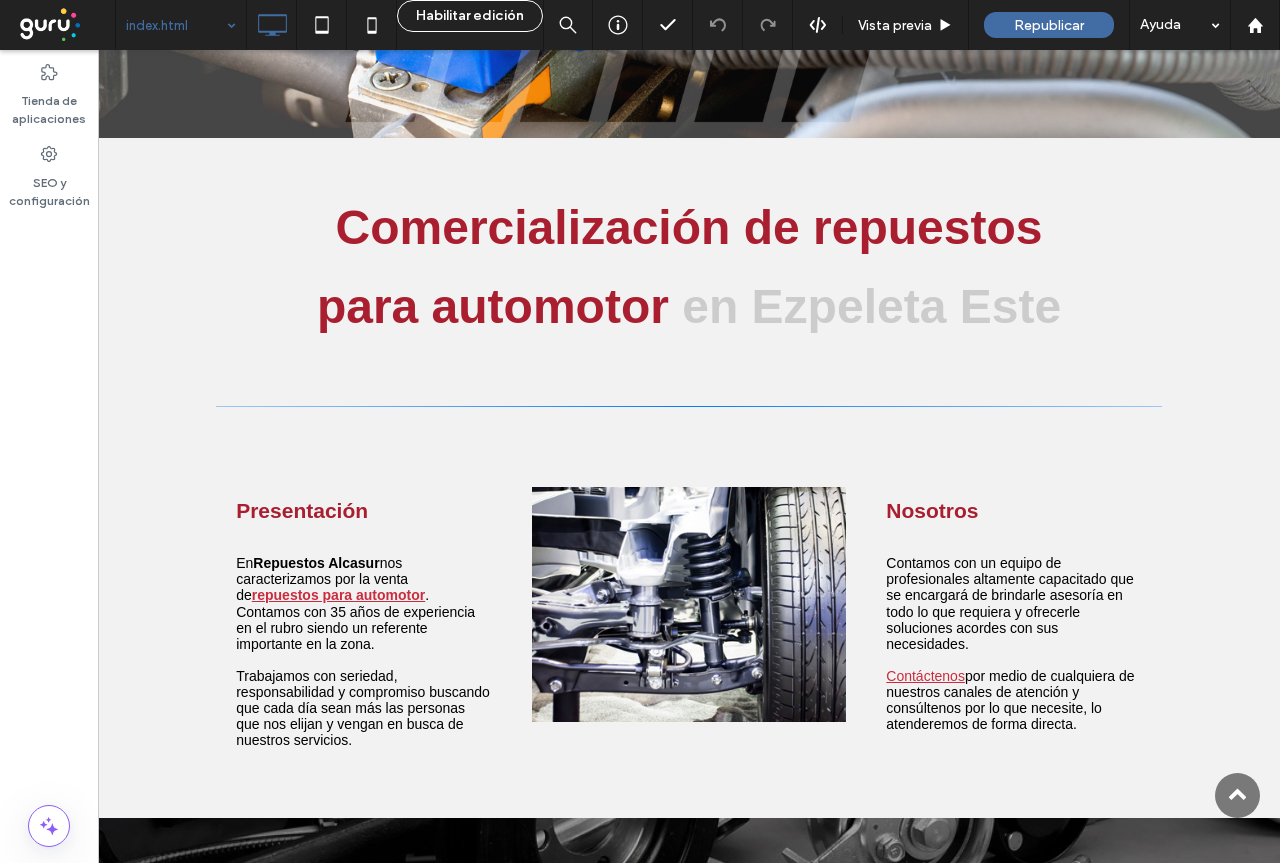 click on "Presentación
En  Repuestos Alcasur  nos caracterizamos por la venta de  repuestos para automotor . Contamos con 35 años de experiencia en el rubro siendo un referente importante en la zona. Trabajamos con seriedad, responsabilidad y compromiso buscando que cada día sean más las personas que nos elijan y vengan en busca de nuestros servicios." at bounding box center [364, 617] 